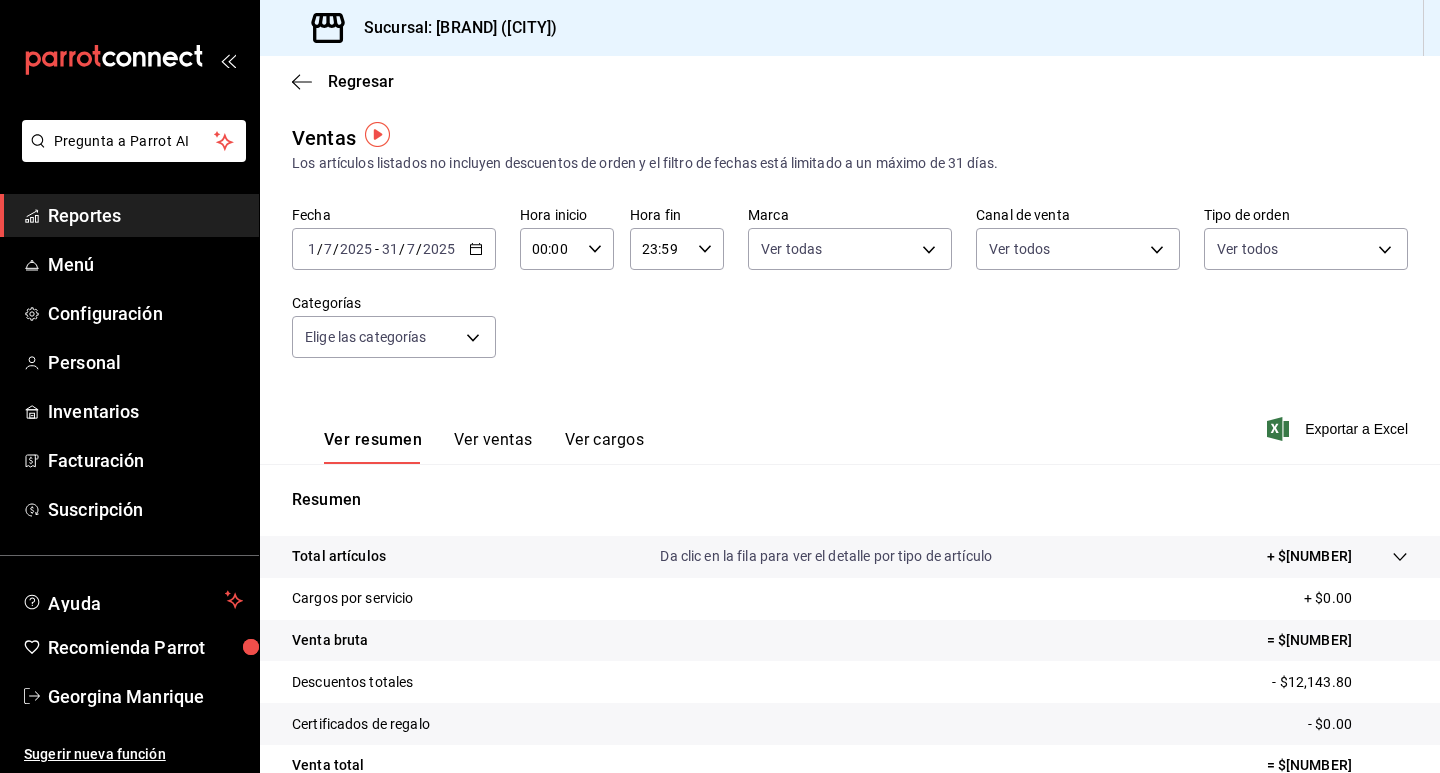 scroll, scrollTop: 0, scrollLeft: 0, axis: both 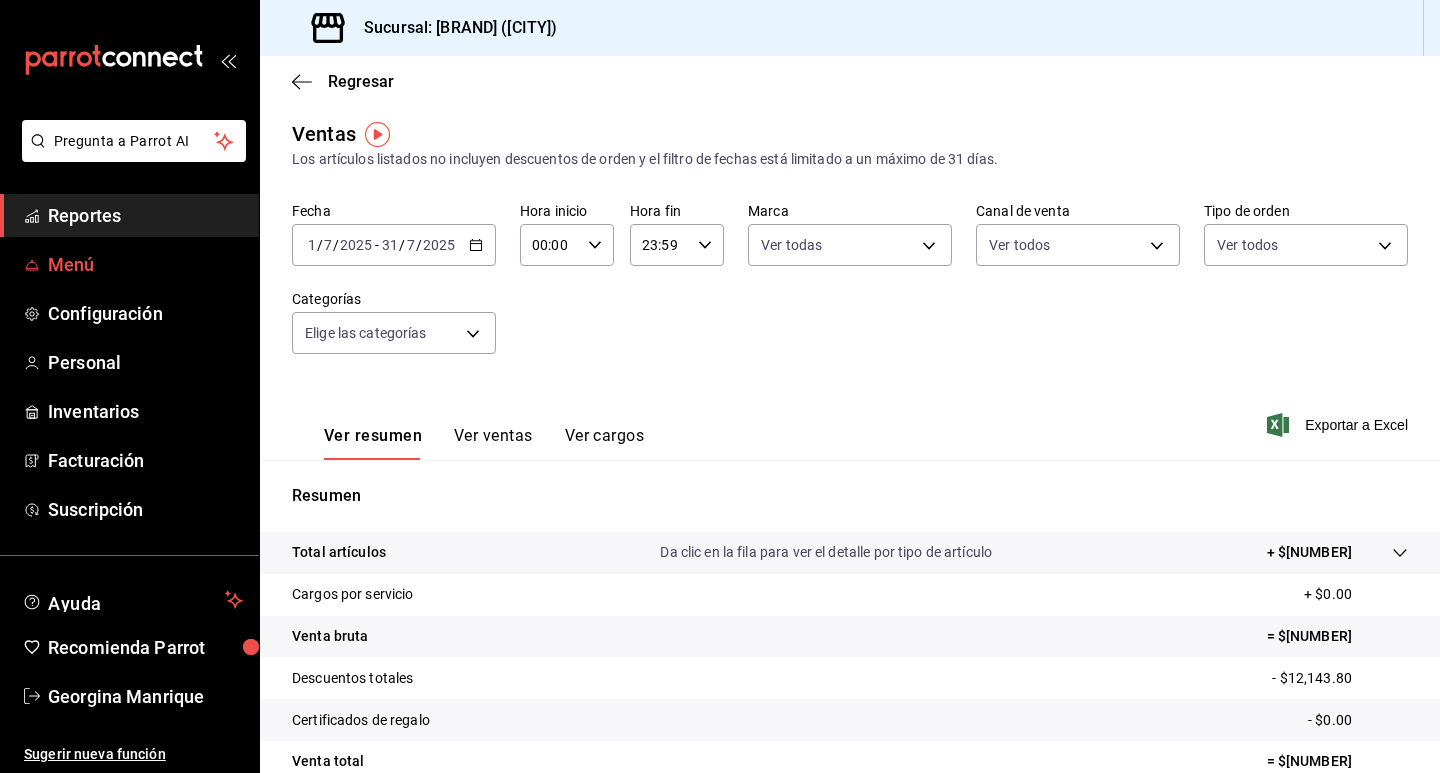 click on "Menú" at bounding box center [145, 264] 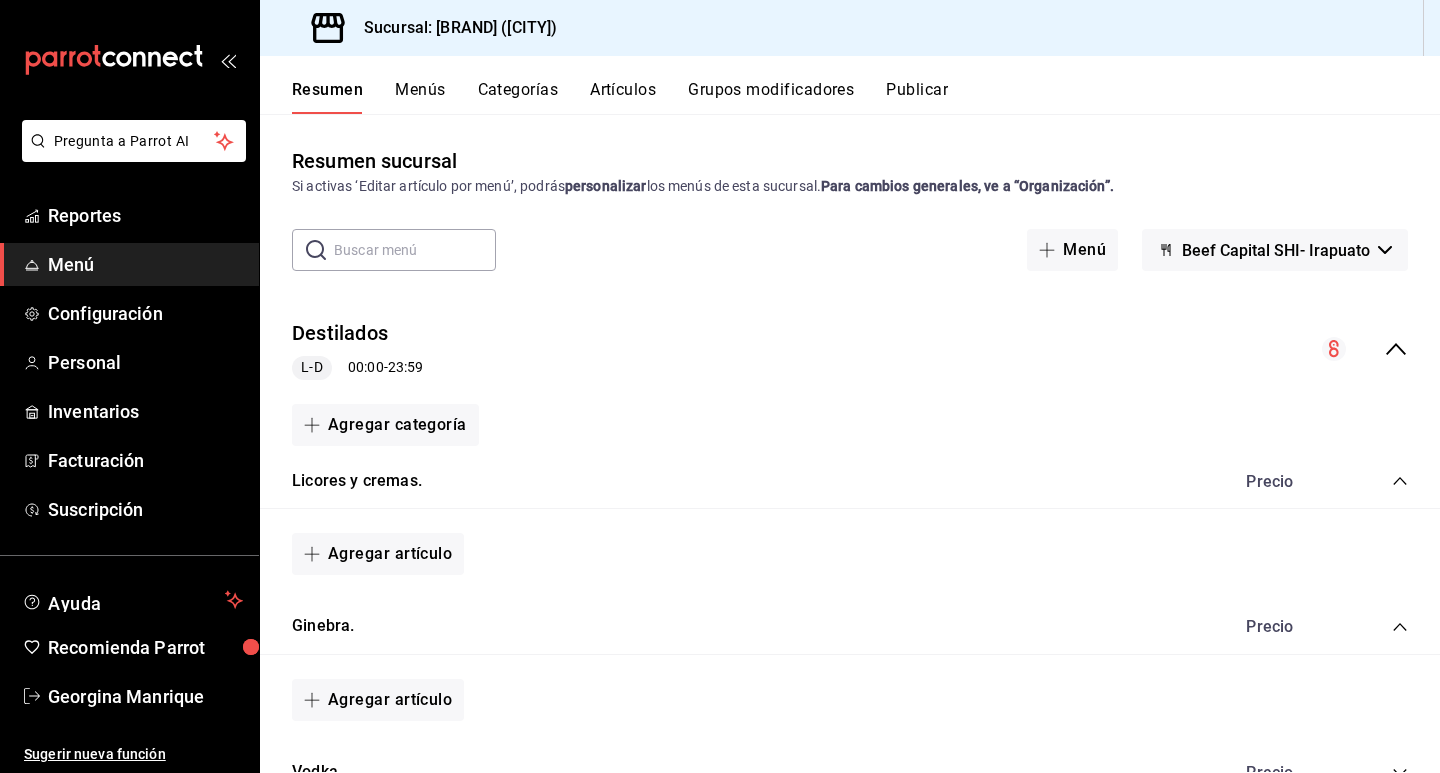 click on "Categorías" at bounding box center [518, 97] 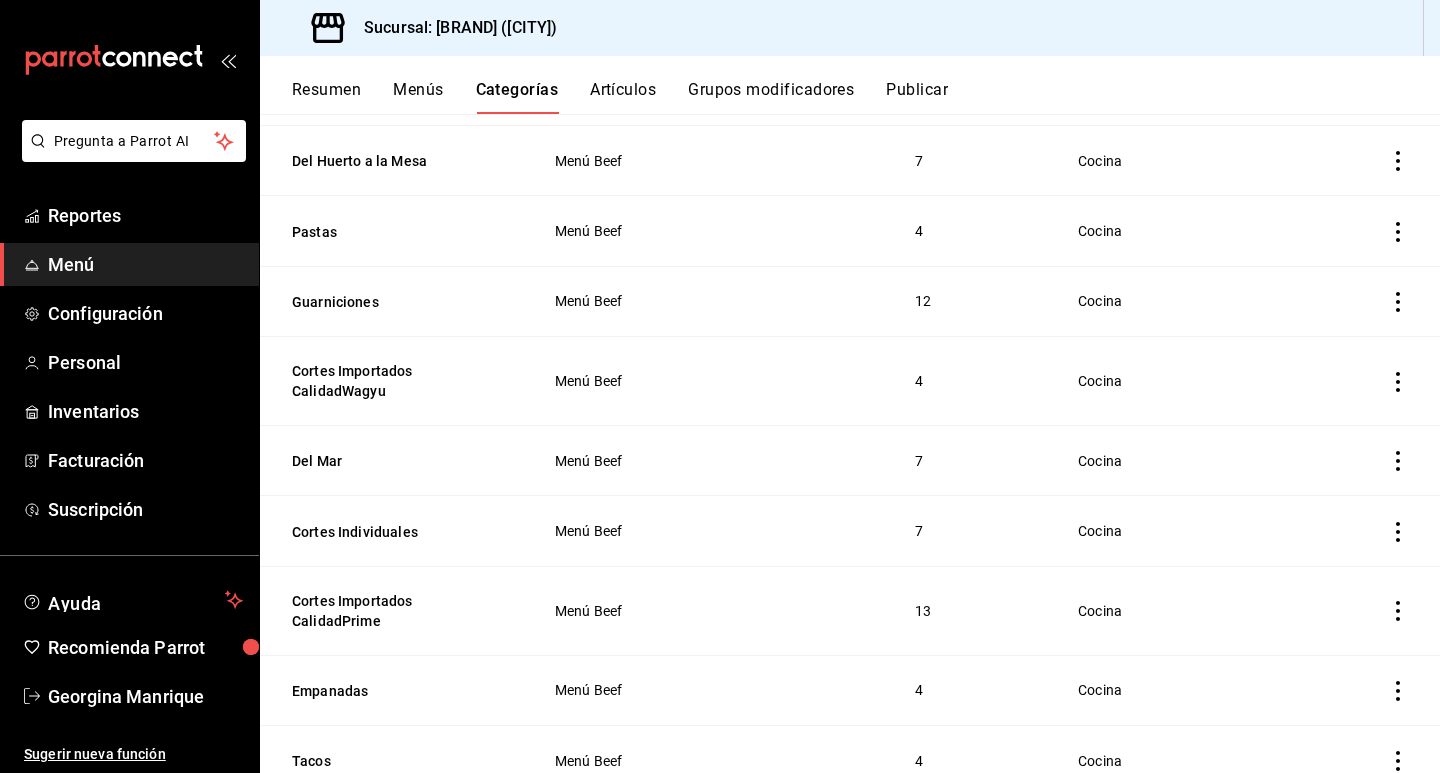 scroll, scrollTop: 2316, scrollLeft: 0, axis: vertical 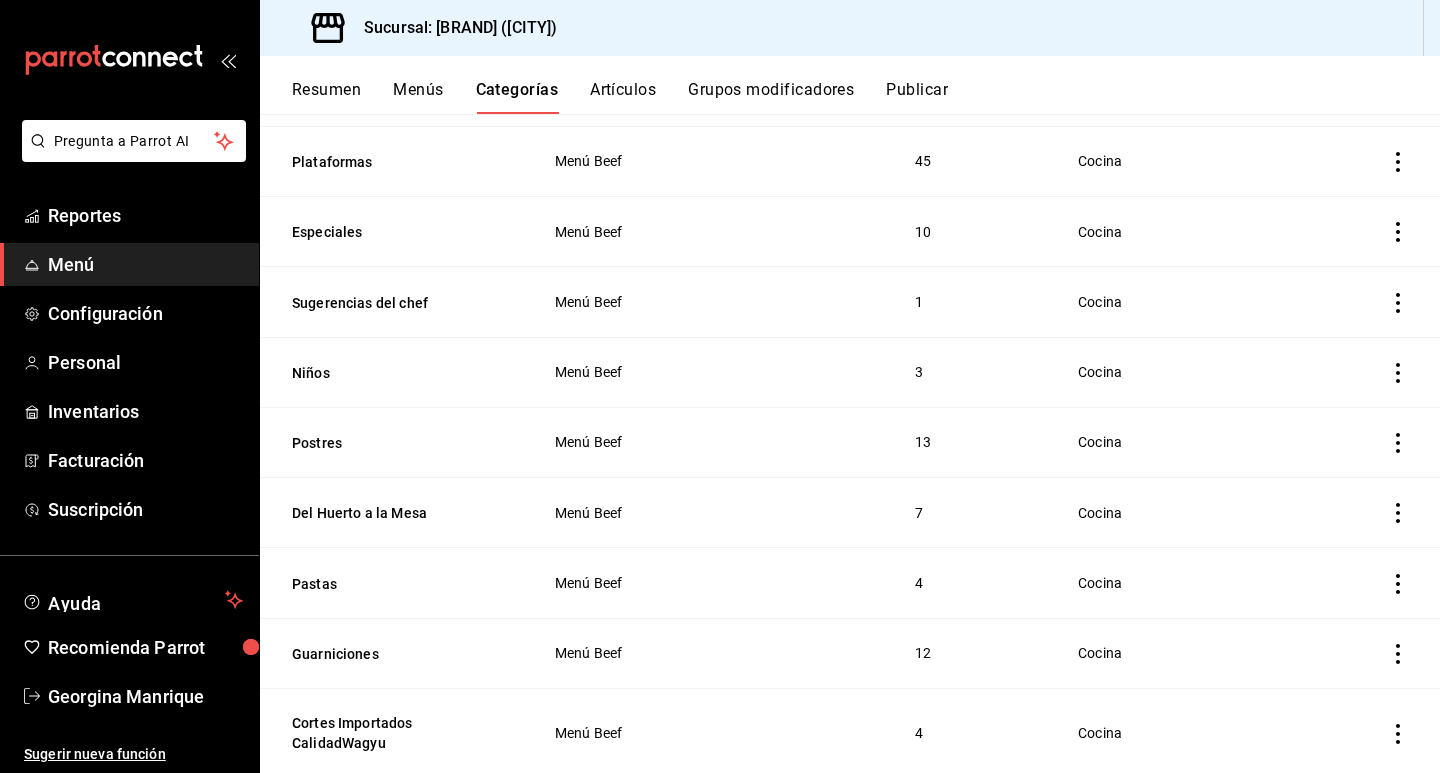 click on "Artículos" at bounding box center [623, 97] 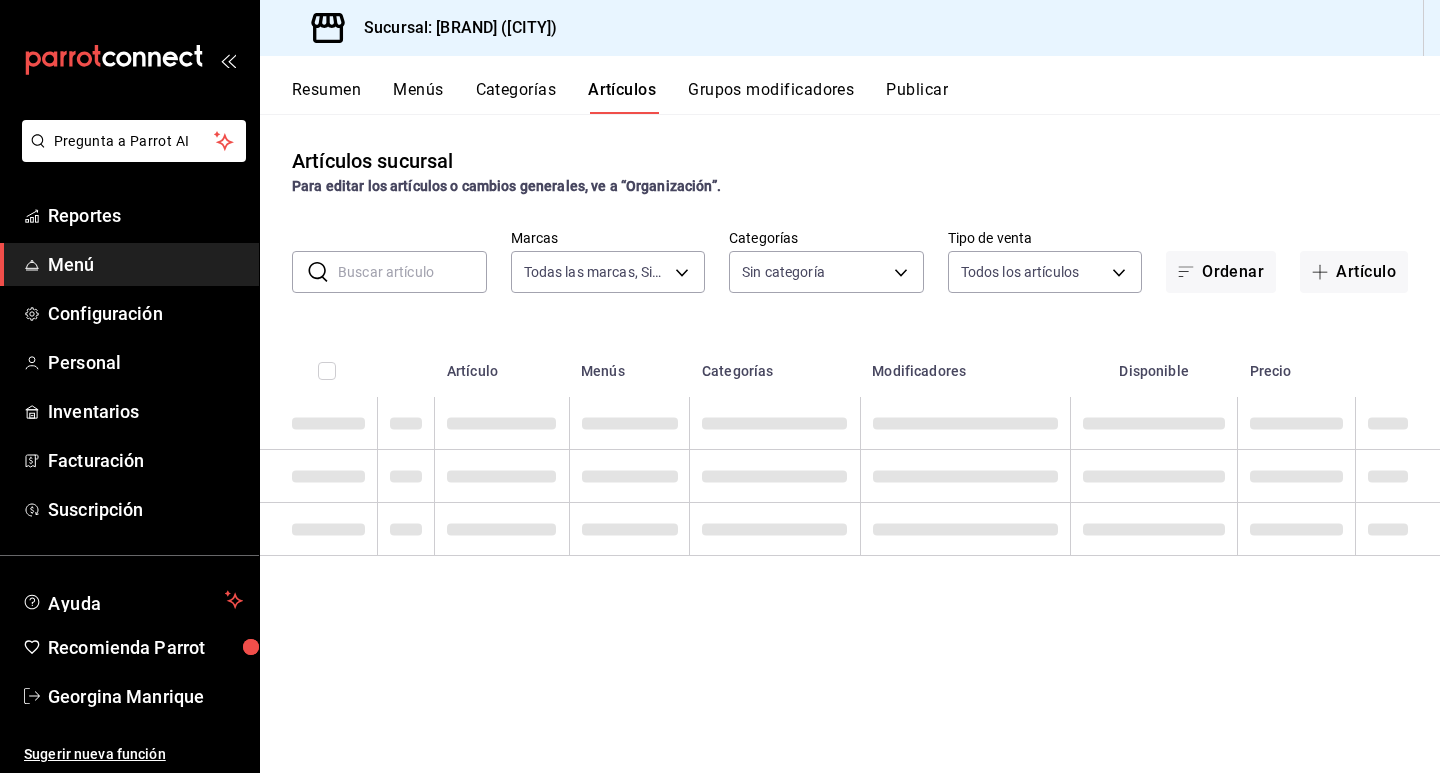 type on "605647f7-5ddc-403a-84da-aa3c8a25865f" 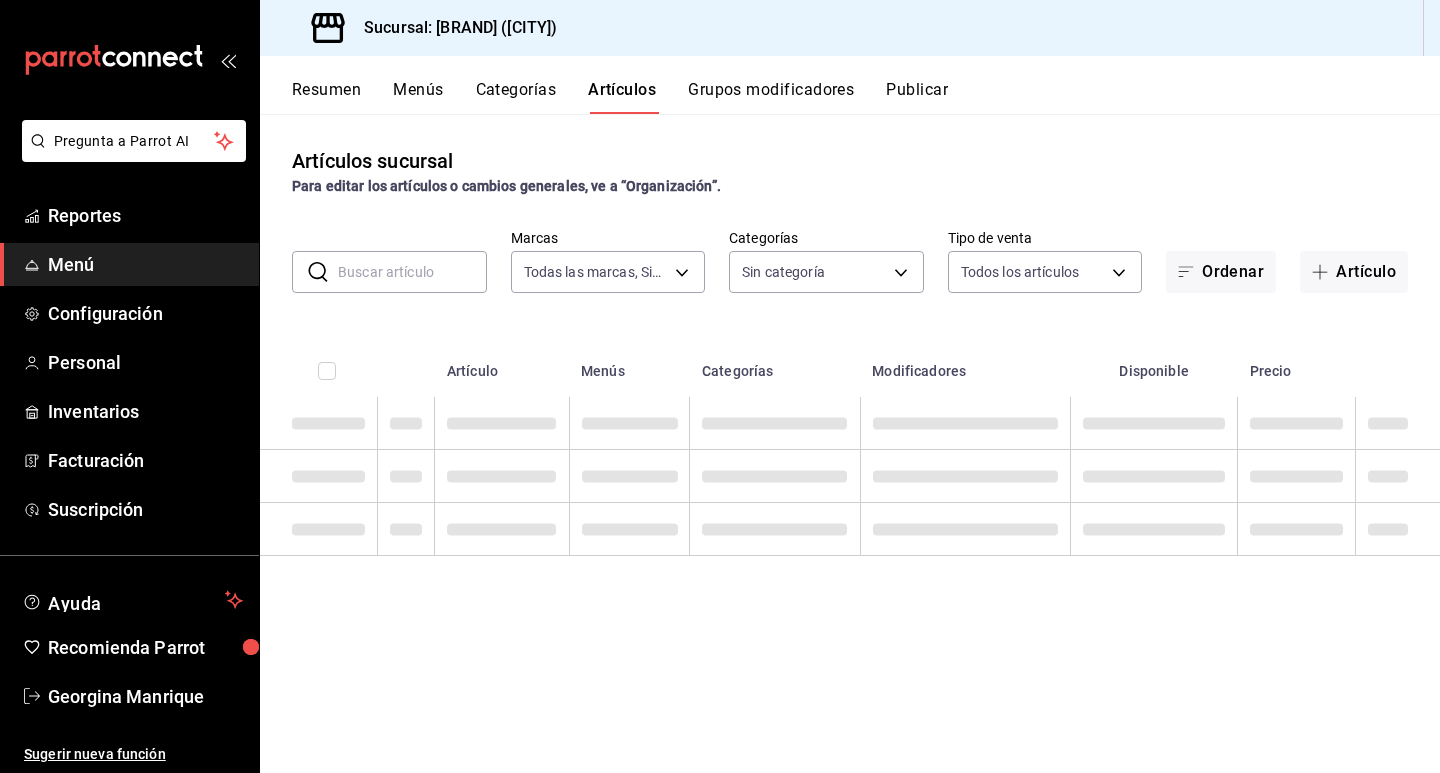 click at bounding box center (412, 272) 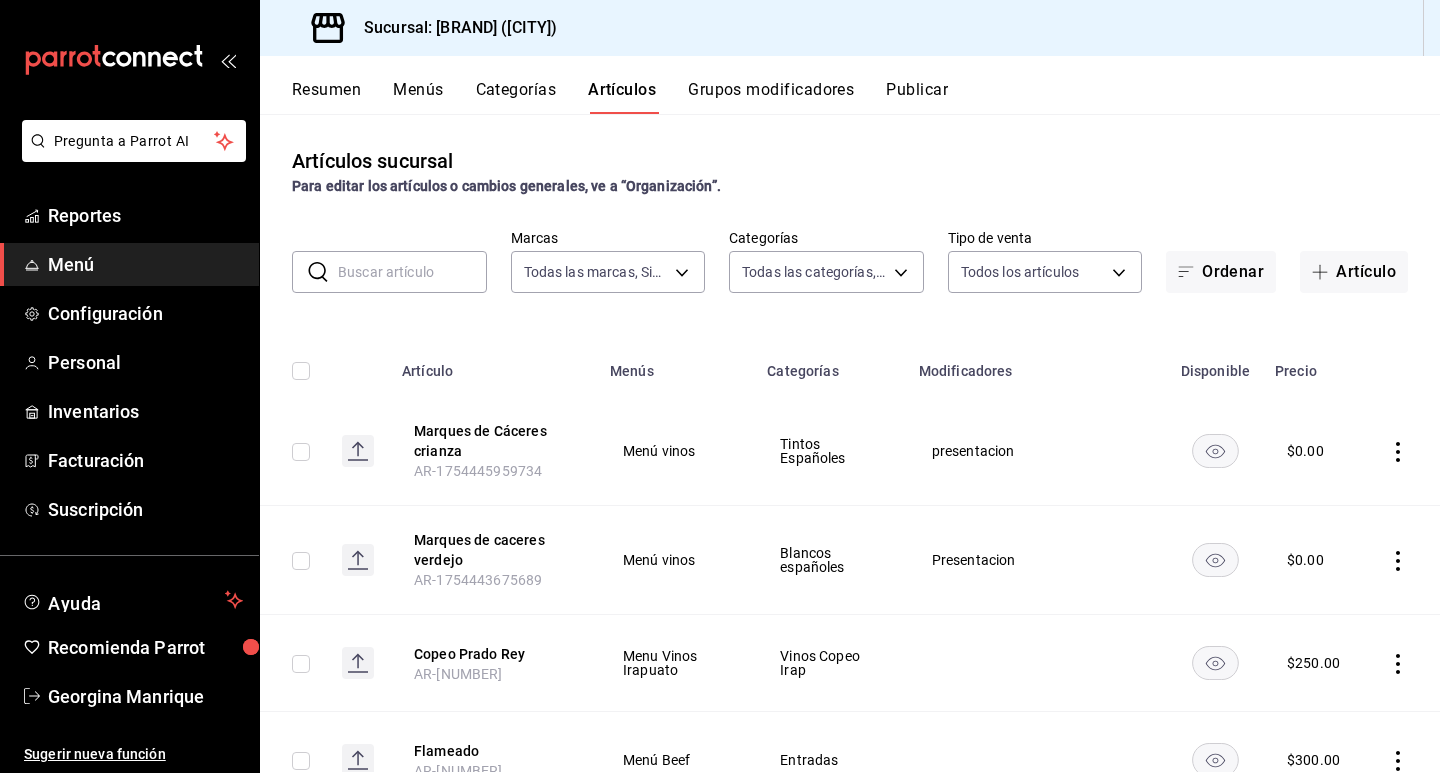 type on "19d1c6a5-4e01-4bbd-af12-f5acee8fbe0d,5710f986-51b4-43bd-8c79-b655f055f127,add07562-8d05-4785-a2e5-d563d7824e6a,2310d169-38da-49f4-afae-9baf331824d4,3e34bff9-4dd6-44dd-a81f-1b0079b8d960,c1b39be9-fc16-435a-bed4-7914f0f9ecf4,5accff15-a2b6-450e-933b-21f2d85de5fa,746b9459-d29d-4144-b0b2-31e451dece40,bd086e43-5b7e-4af3-bcd2-5e4de1799ad8,5aaa2e03-870a-4139-a5ee-c0adf652e721,b9d03865-b415-493f-a2ea-e4353c441588,3c7d2ad2-1d43-4c0a-865e-ca5f70957830,f23f0945-c331-47c3-a78d-c8adfdb22f29,70fc7f8b-7193-4205-9978-c70e370b88ec,15fc0098-a8a6-4625-ad8b-91a15c1bbf05,a2cfab74-379c-4389-8d06-b32e88edb388,c5d70b27-e86d-4c7d-a5f3-dfc541fd6873,f88518ab-b853-4dd6-aa6c-53ca66c6ccf4,8828723a-0015-47f9-bab0-107c99beb256,8ec04016-420a-44a2-b3e3-785083b6f673,318d6cbe-7b2b-4a39-a82d-239c927cd86f,48f7fb61-45c2-42d0-b0ba-021fa4206c9a,c0e257bc-c66b-4af4-bb53-edede752b9d2,13358f1b-fc32-4a6c-b044-12be6e04d9e6,03cf777b-250c-4d50-8c5f-234c926fe296,0d09ec44-93f8-4950-a2ba-8b5bbde65602,160f20af-4788-4aa6-9e10-564924ebade7,366aa65f-dcae-4592-b26..." 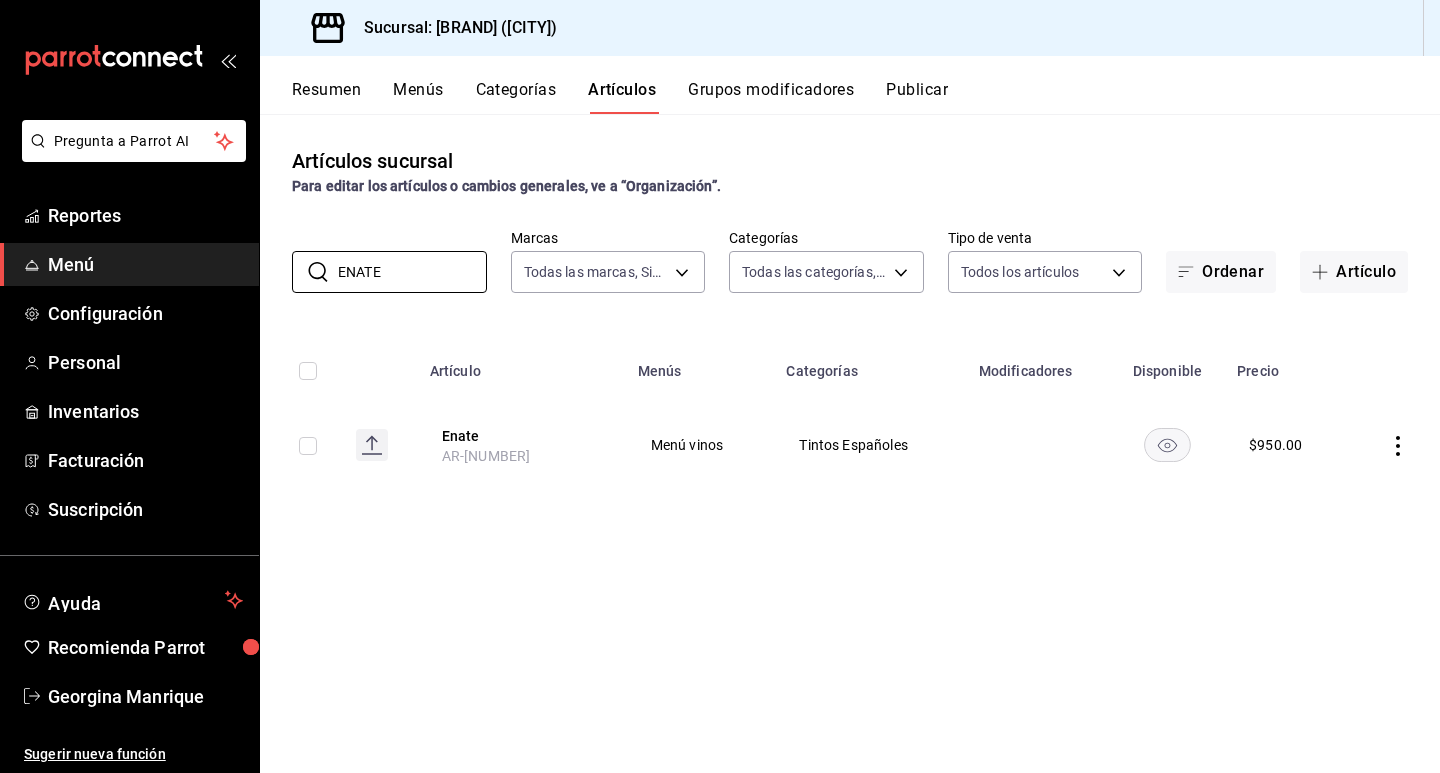 type on "ENATE" 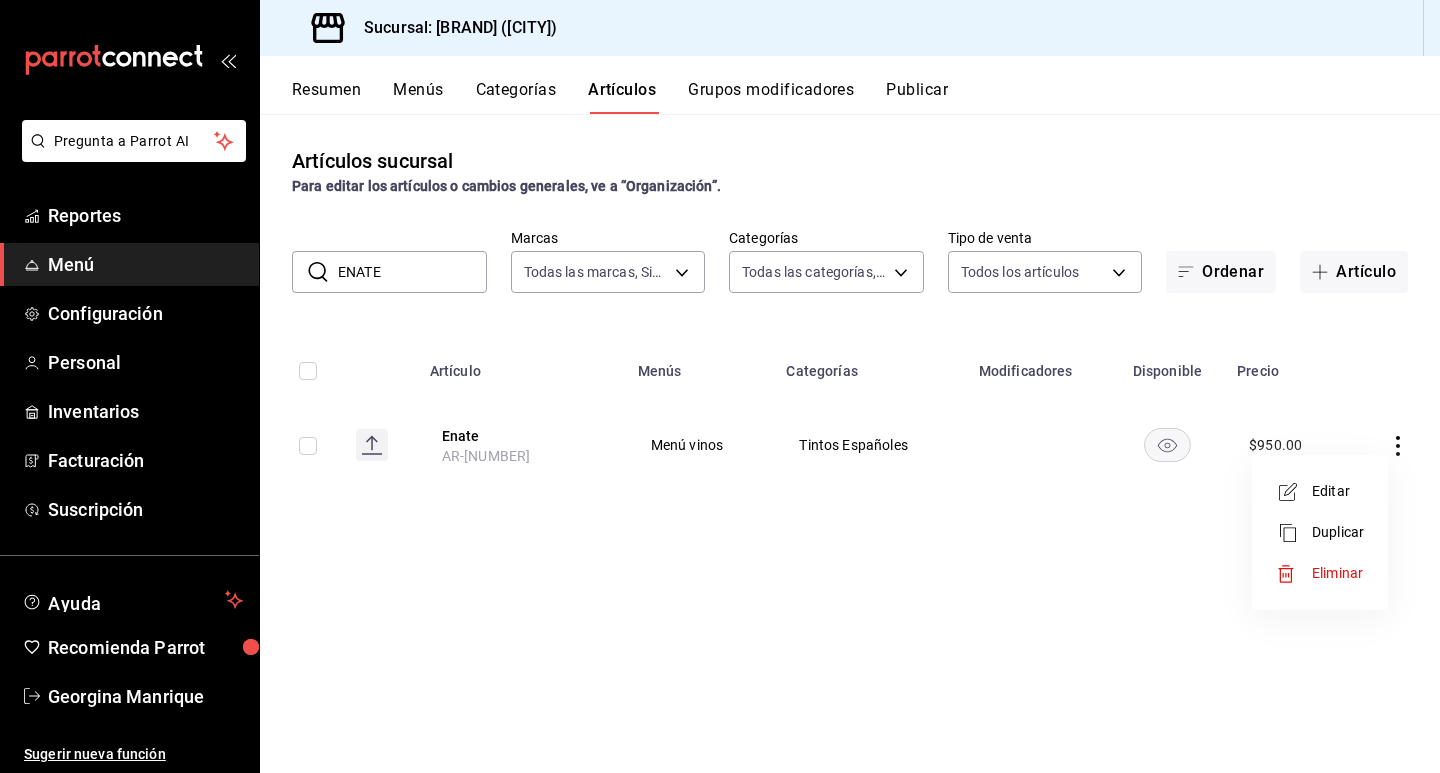 click on "Editar" at bounding box center [1338, 491] 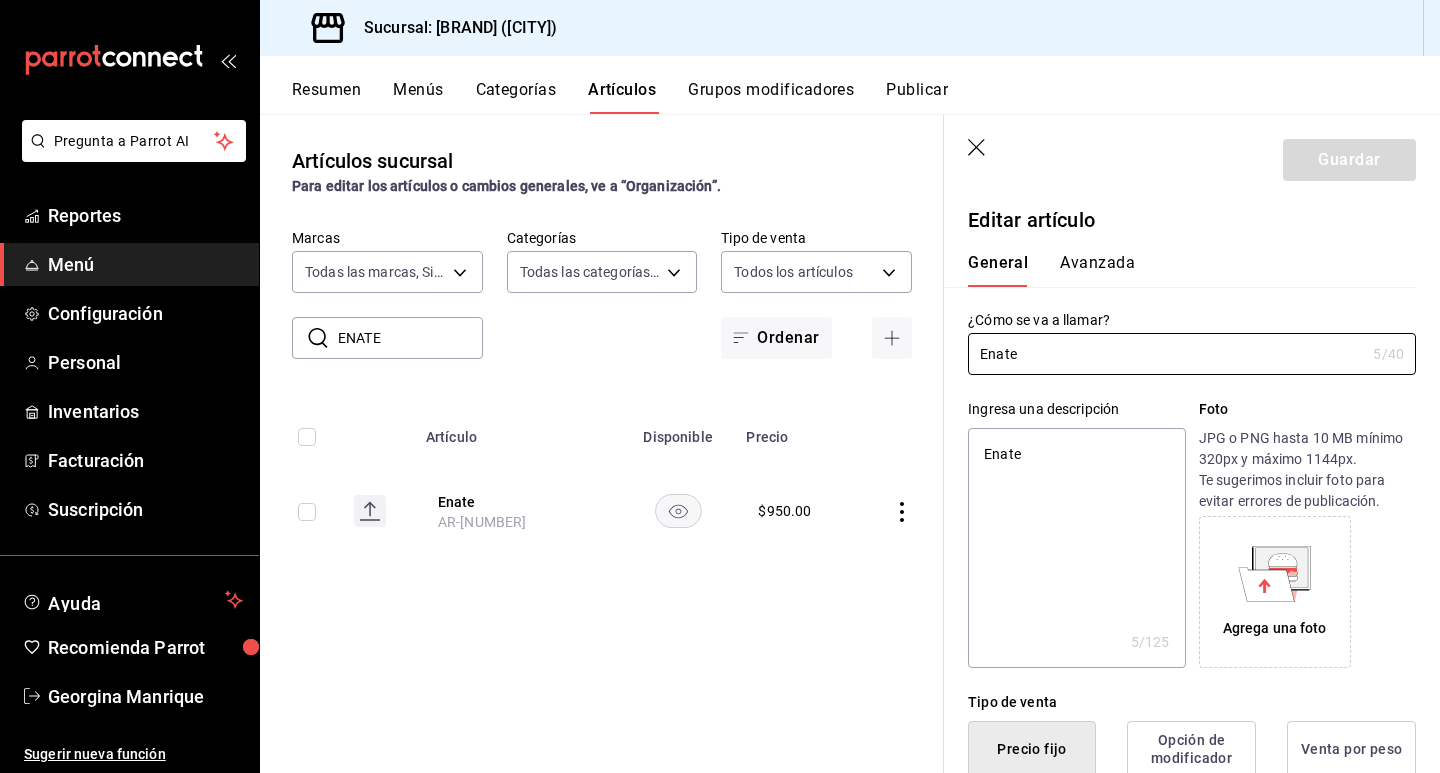 type on "x" 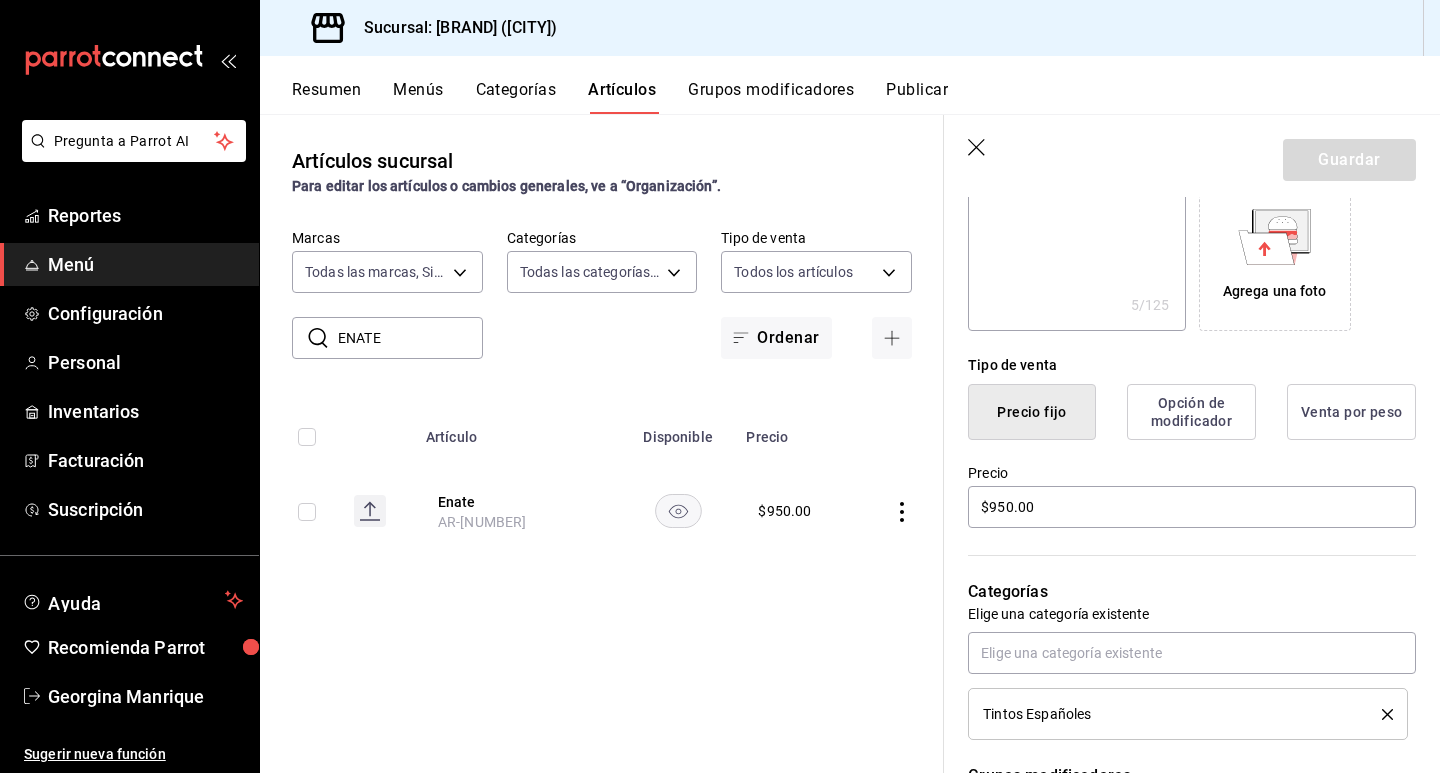 scroll, scrollTop: 300, scrollLeft: 0, axis: vertical 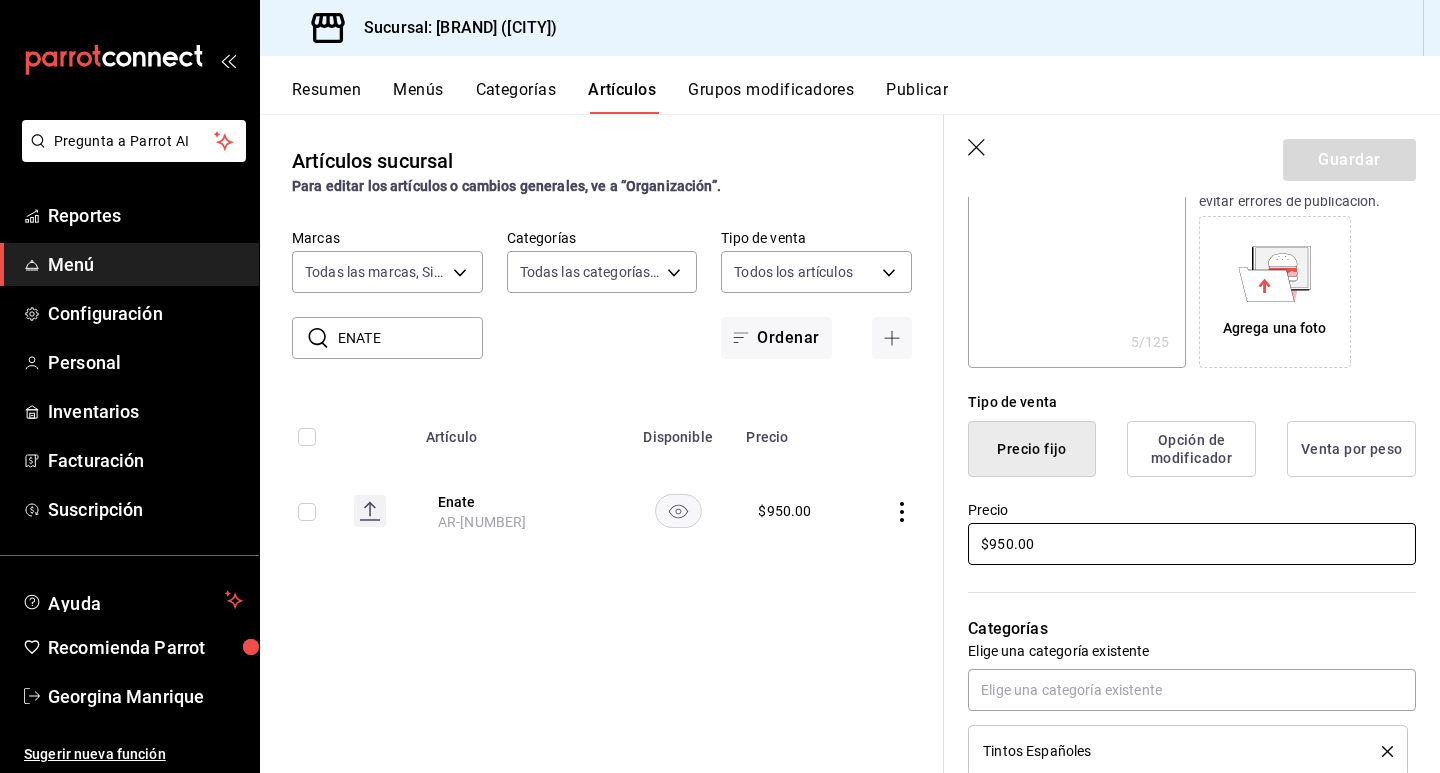 drag, startPoint x: 1076, startPoint y: 548, endPoint x: 1078, endPoint y: 536, distance: 12.165525 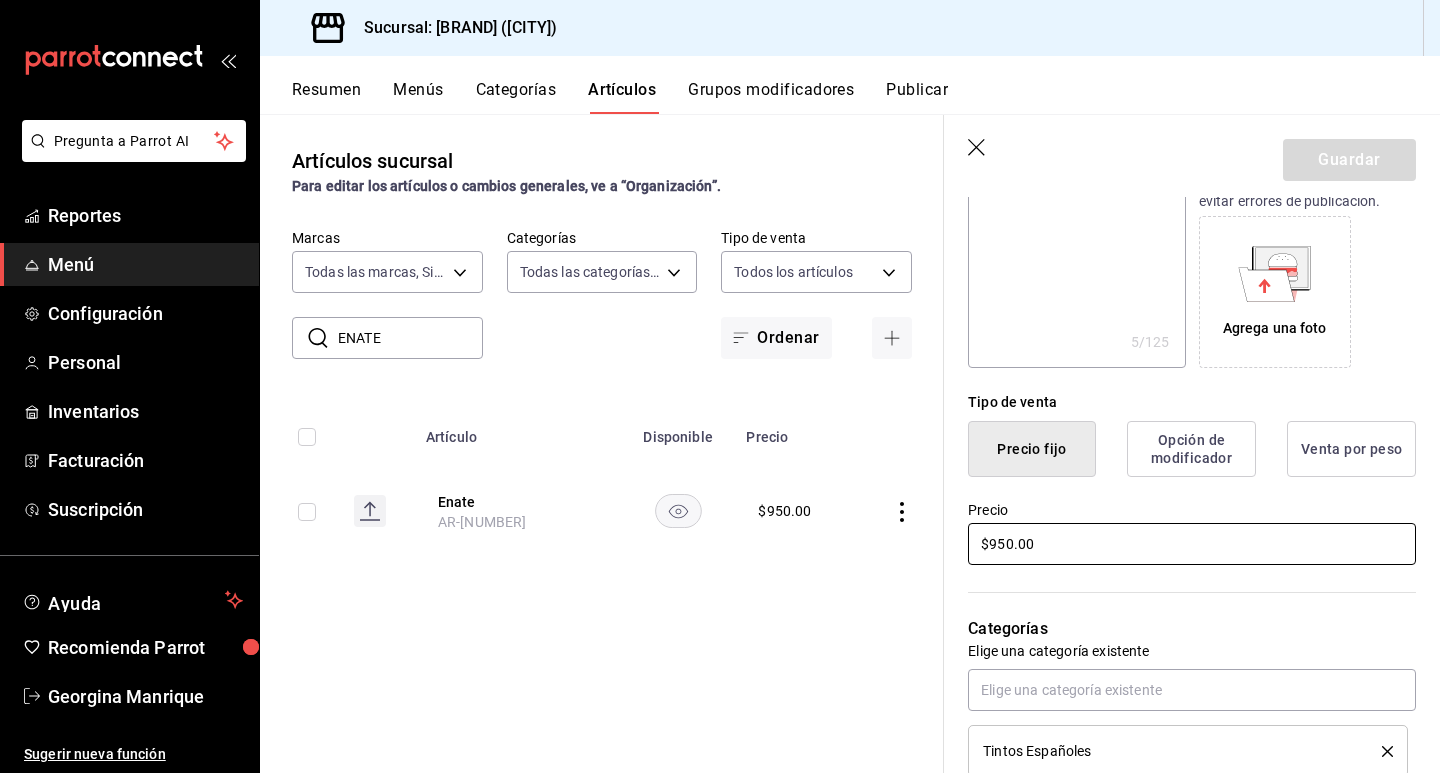 type on "x" 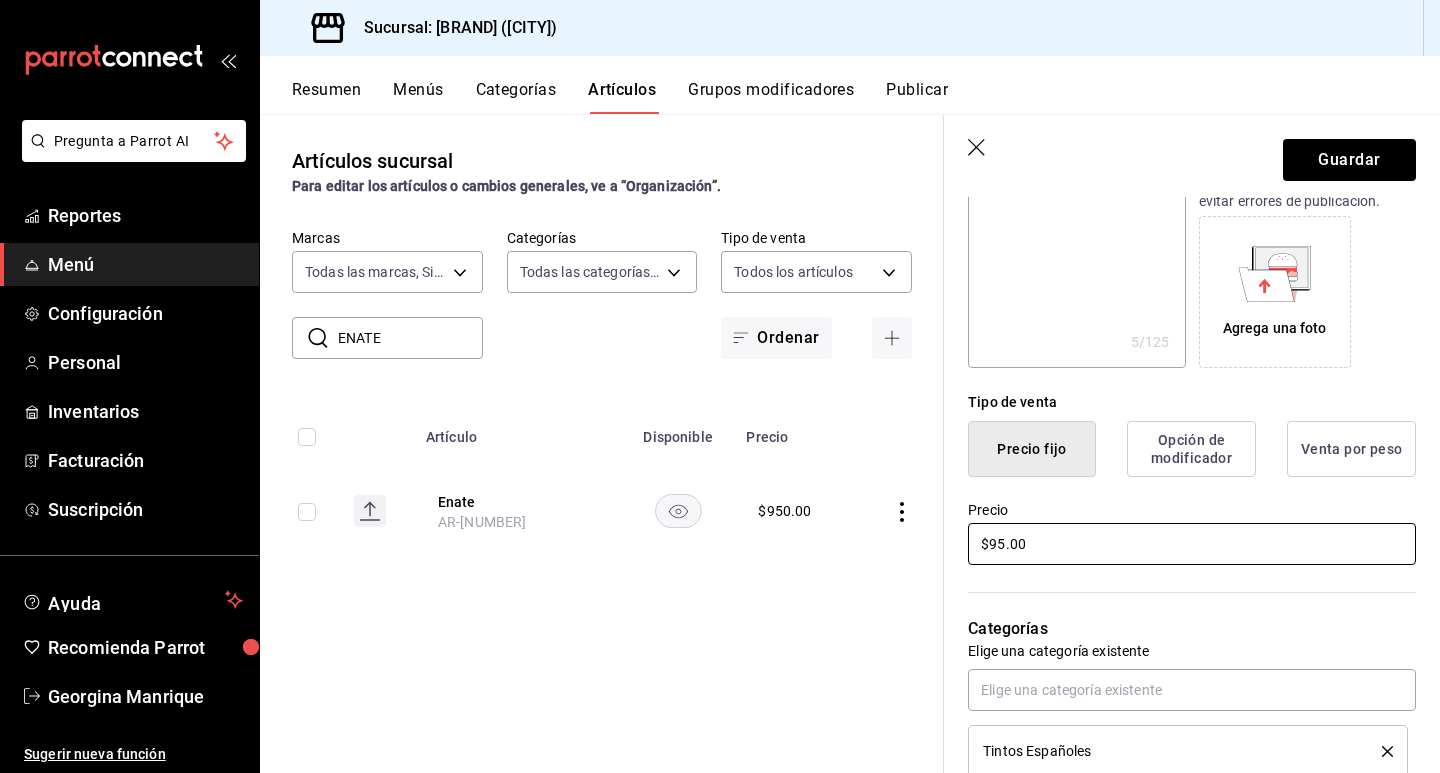 type on "x" 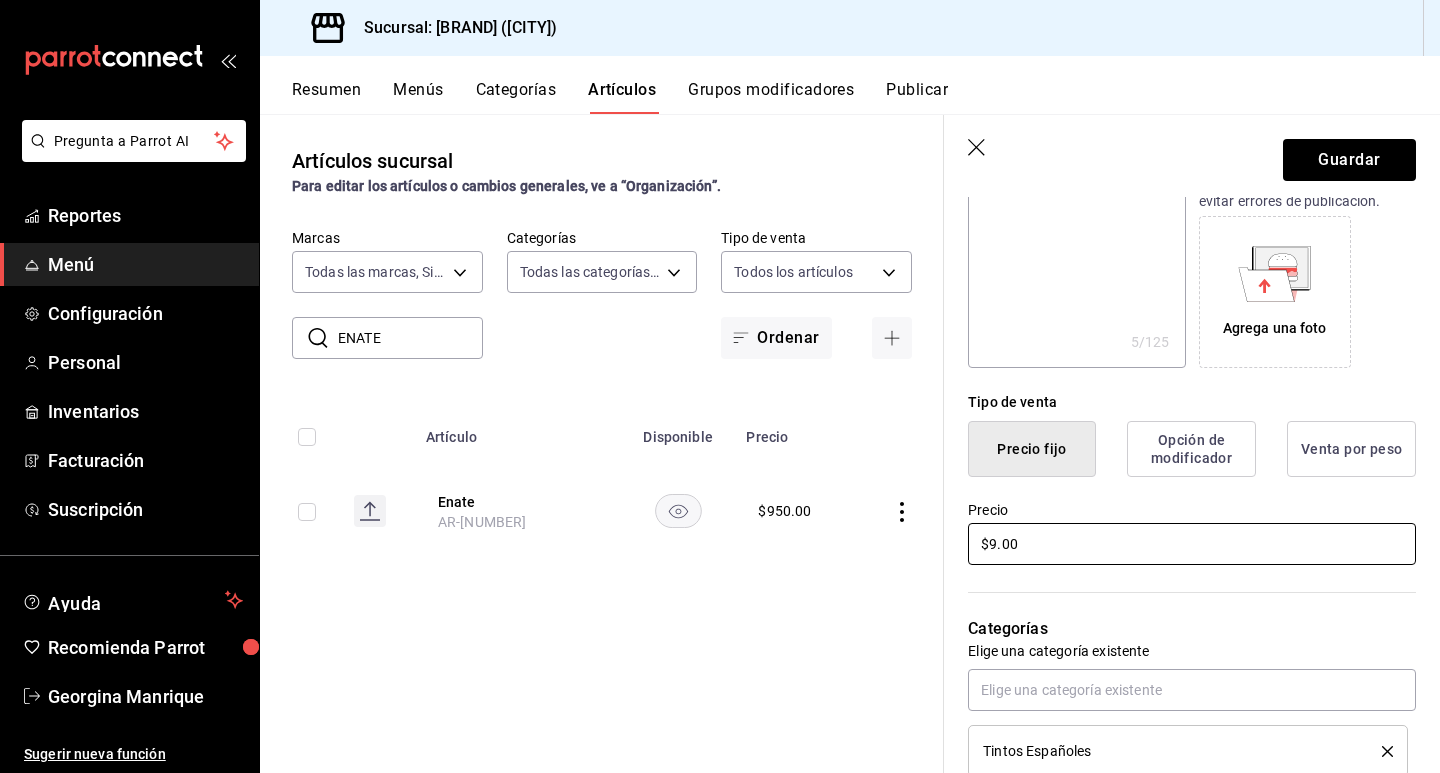 type on "x" 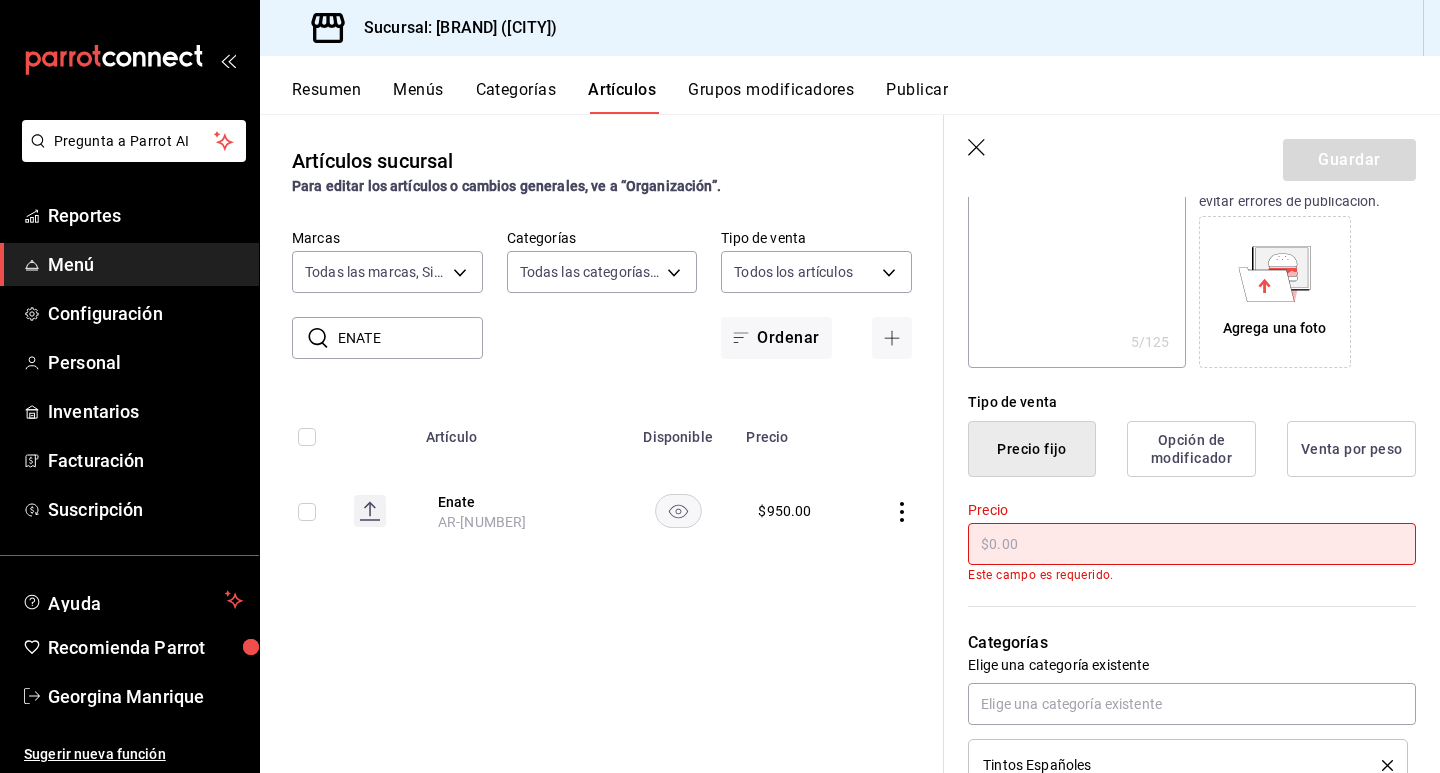 type on "x" 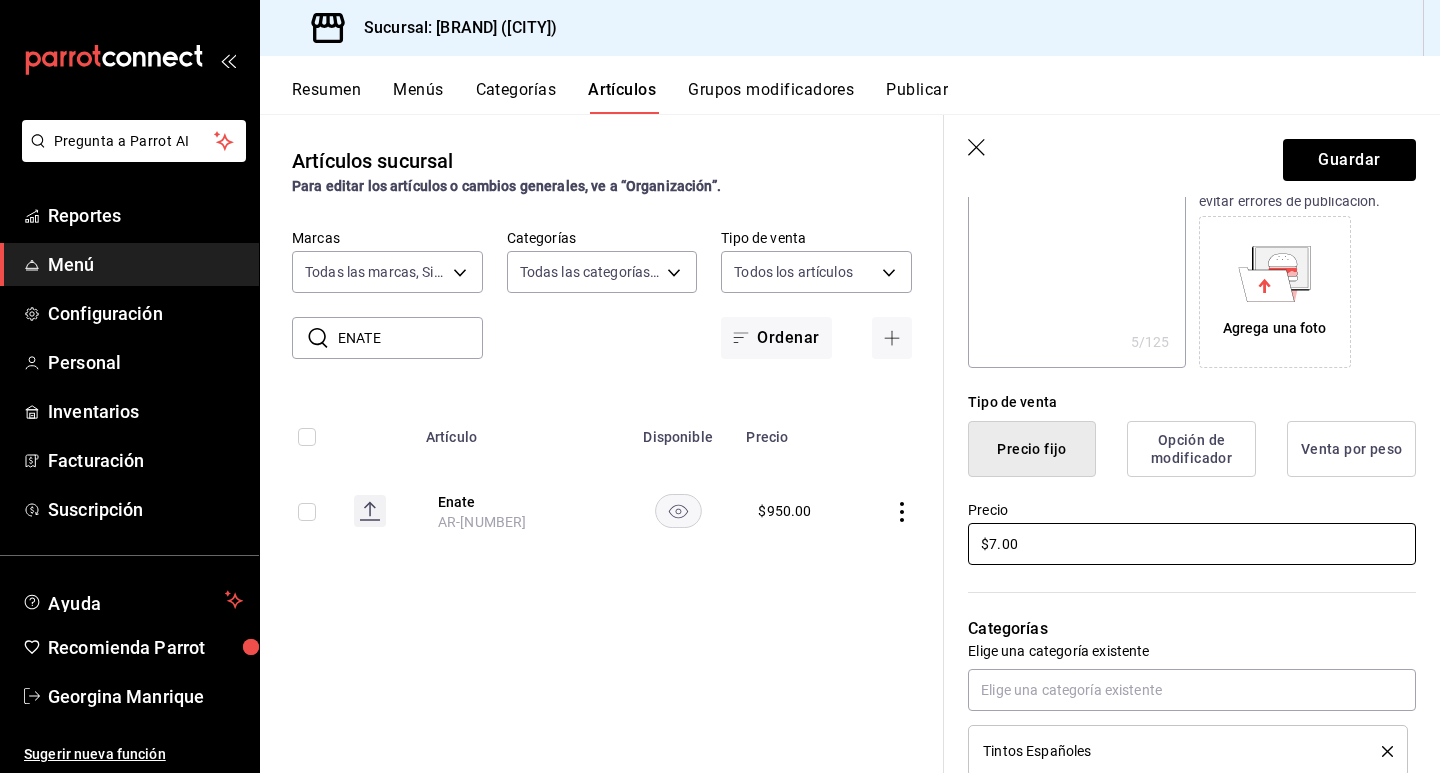 type on "x" 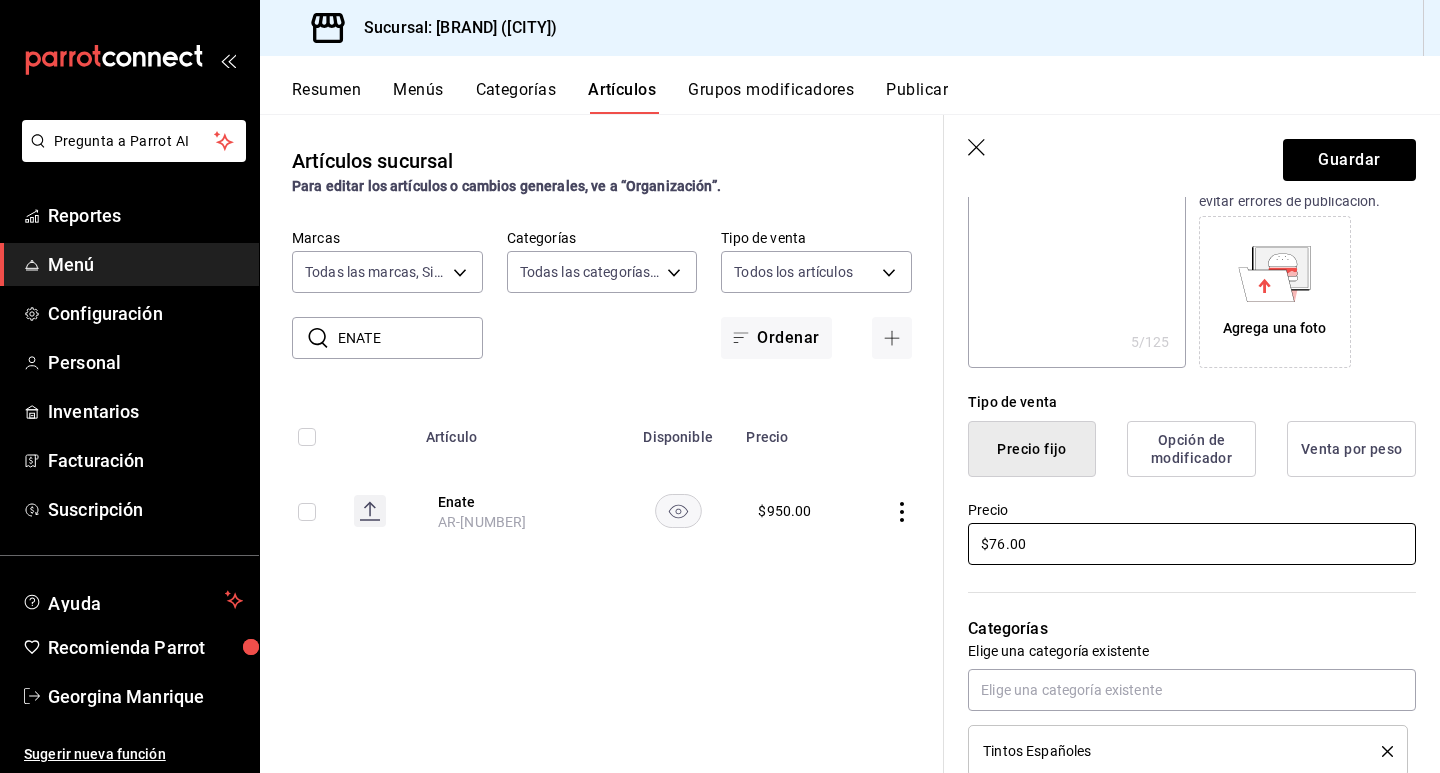 type on "x" 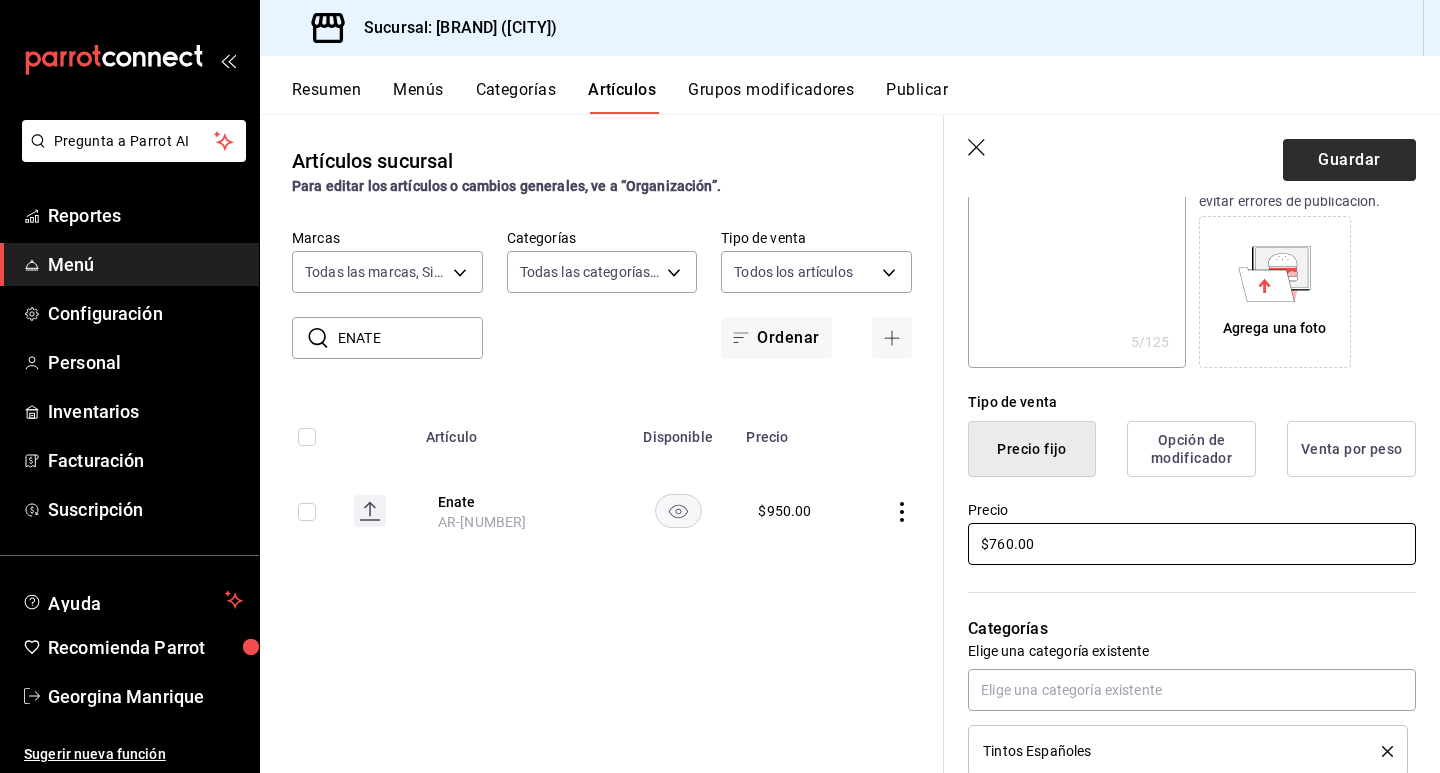 type on "$760.00" 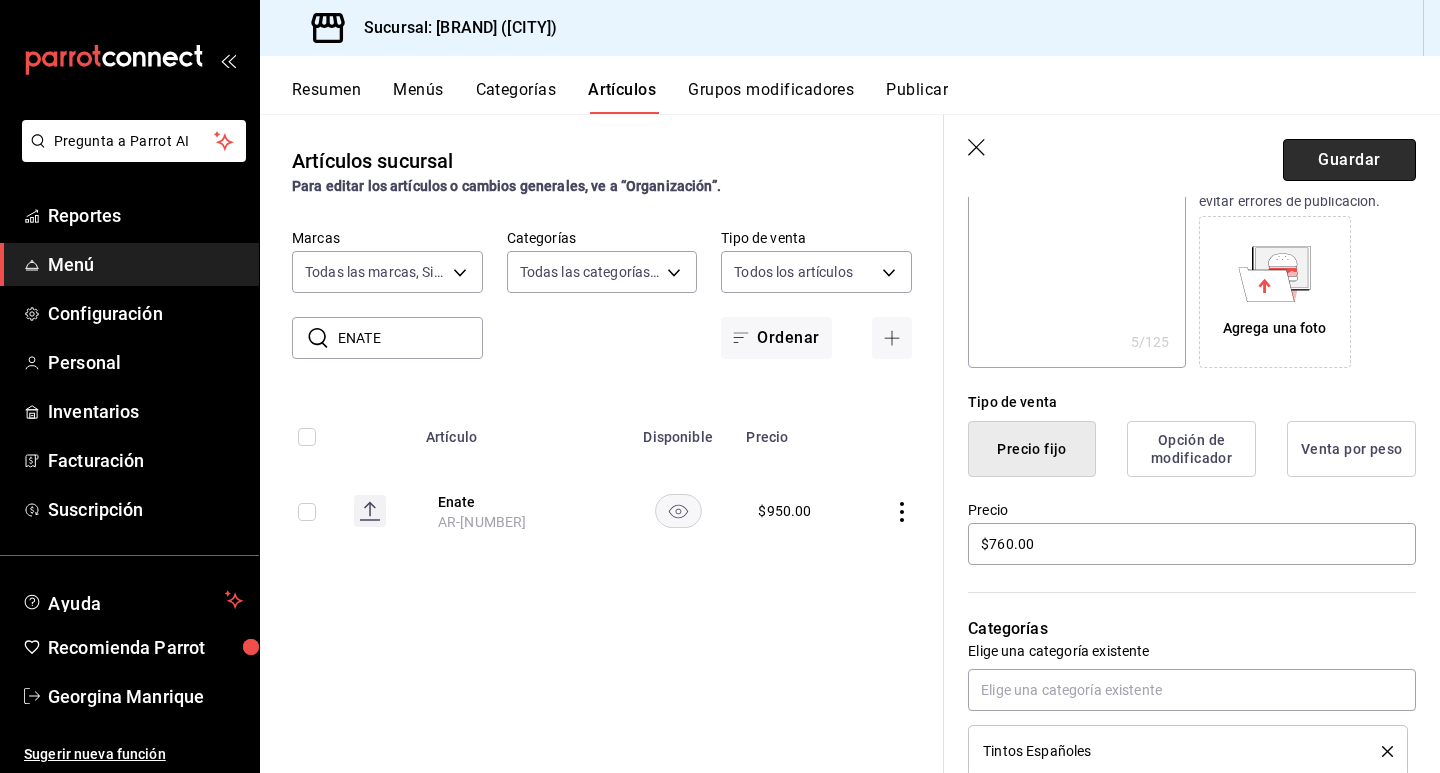 click on "Guardar" at bounding box center (1349, 160) 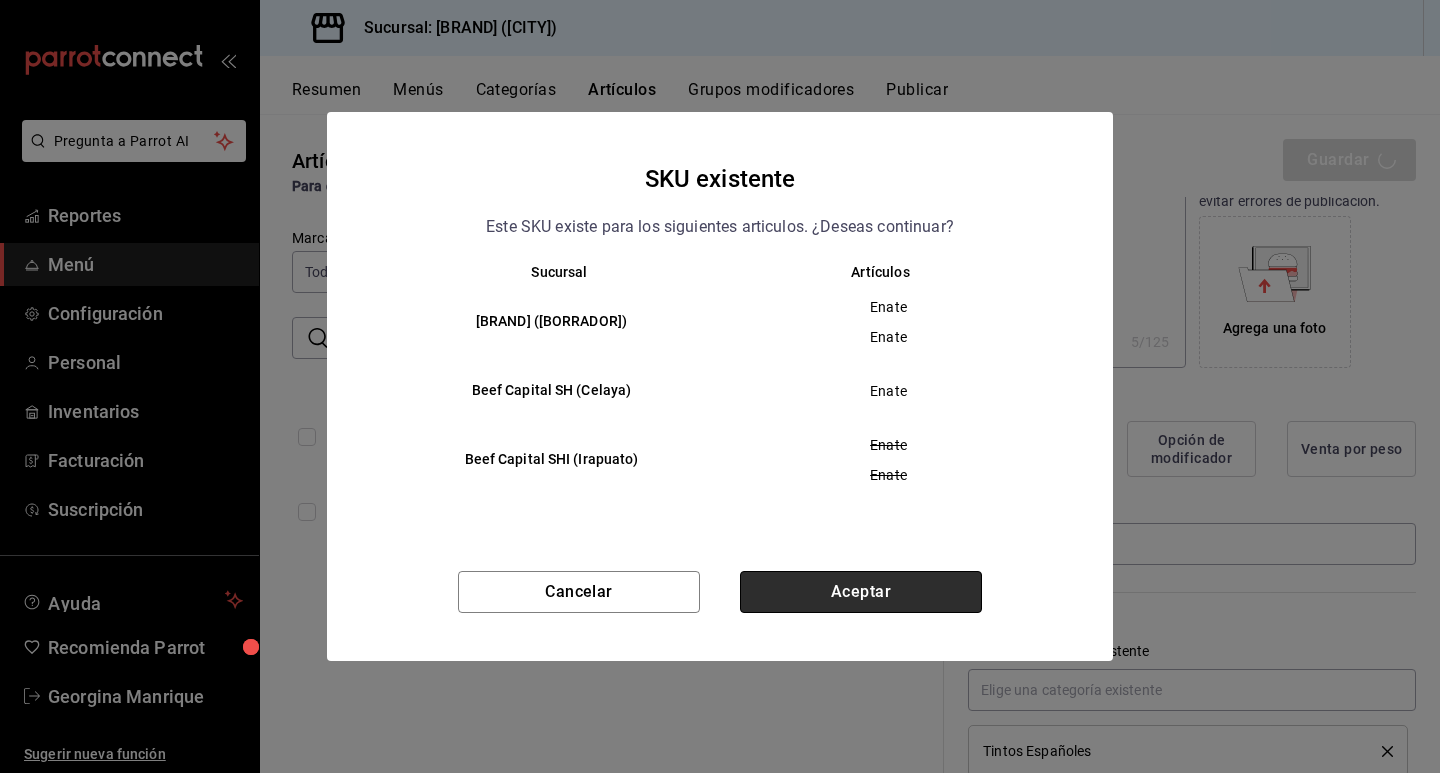 click on "Aceptar" at bounding box center [861, 592] 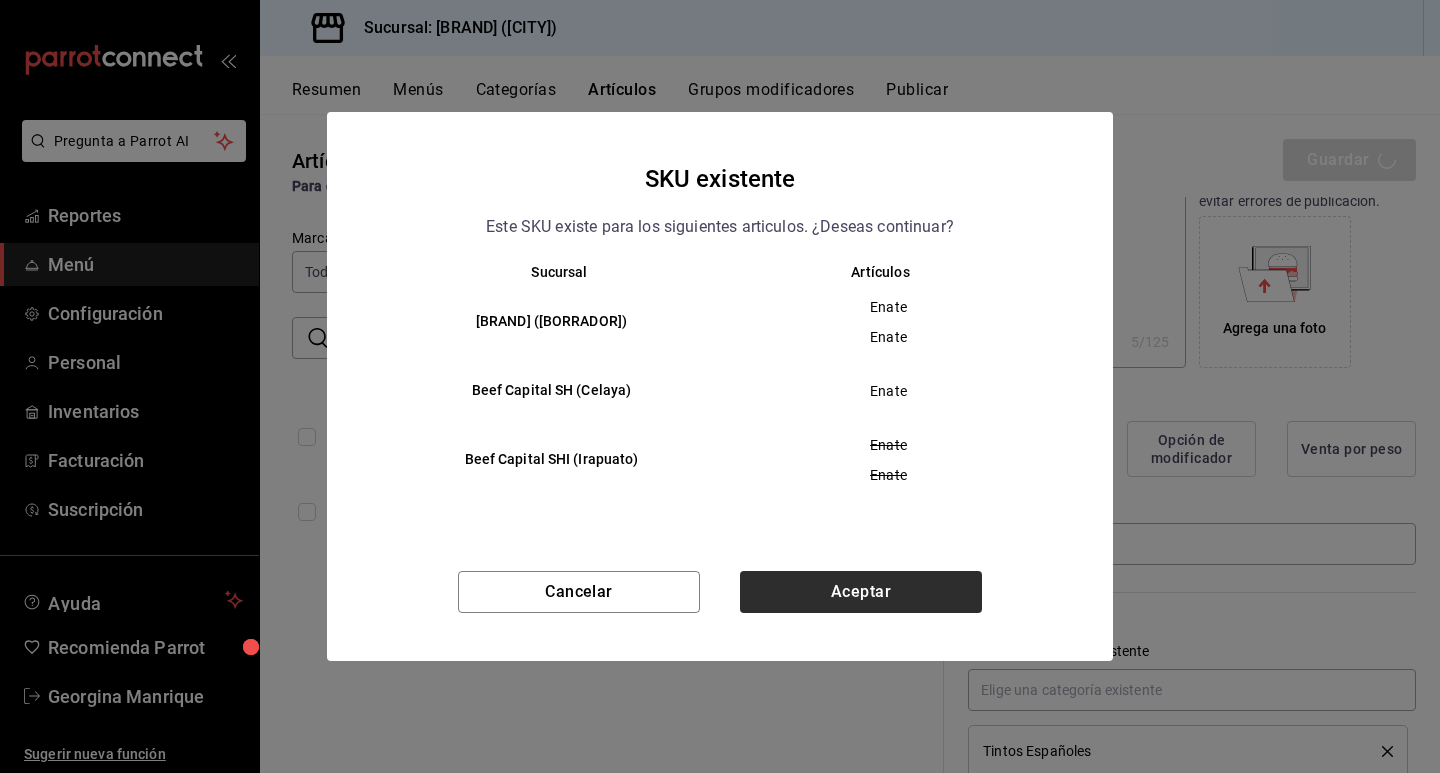 type on "x" 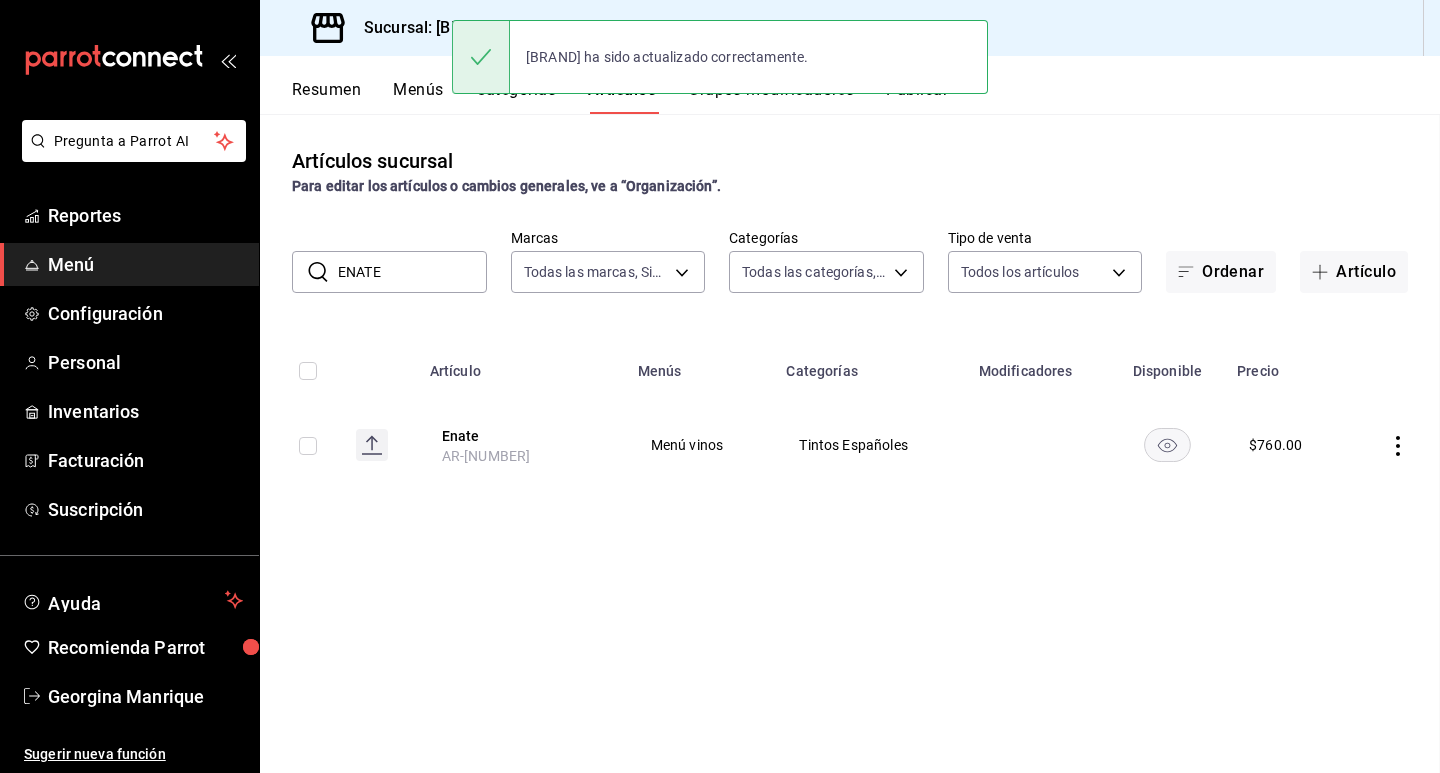 scroll, scrollTop: 0, scrollLeft: 0, axis: both 